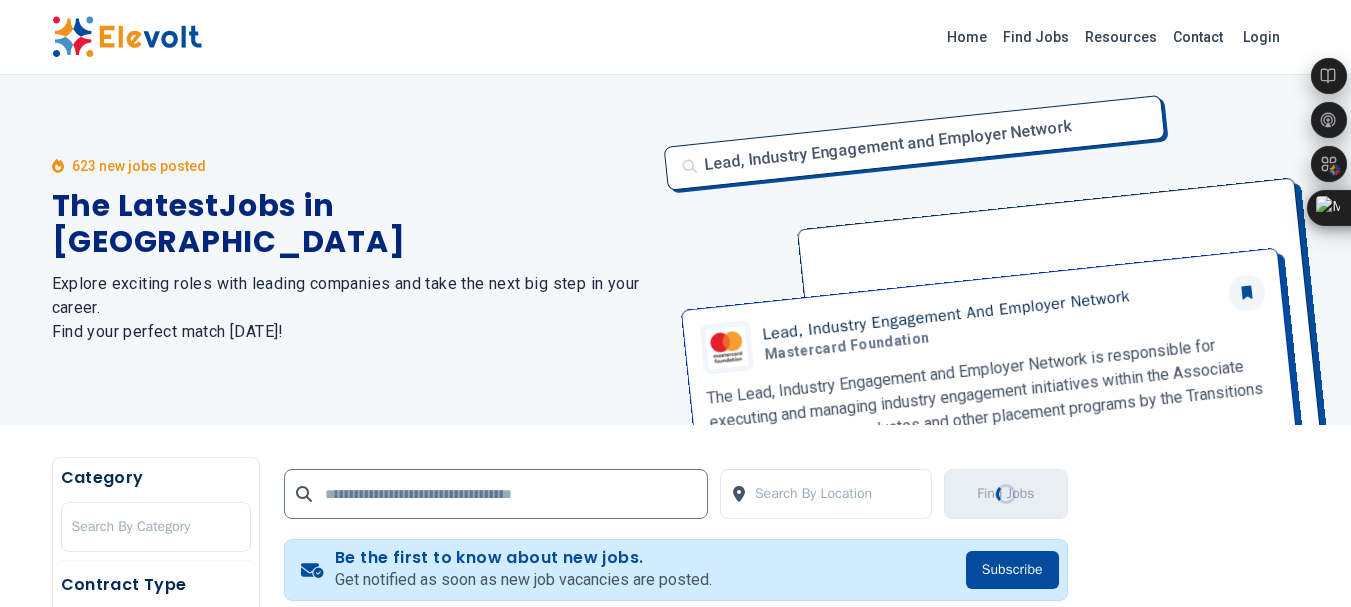scroll, scrollTop: 0, scrollLeft: 0, axis: both 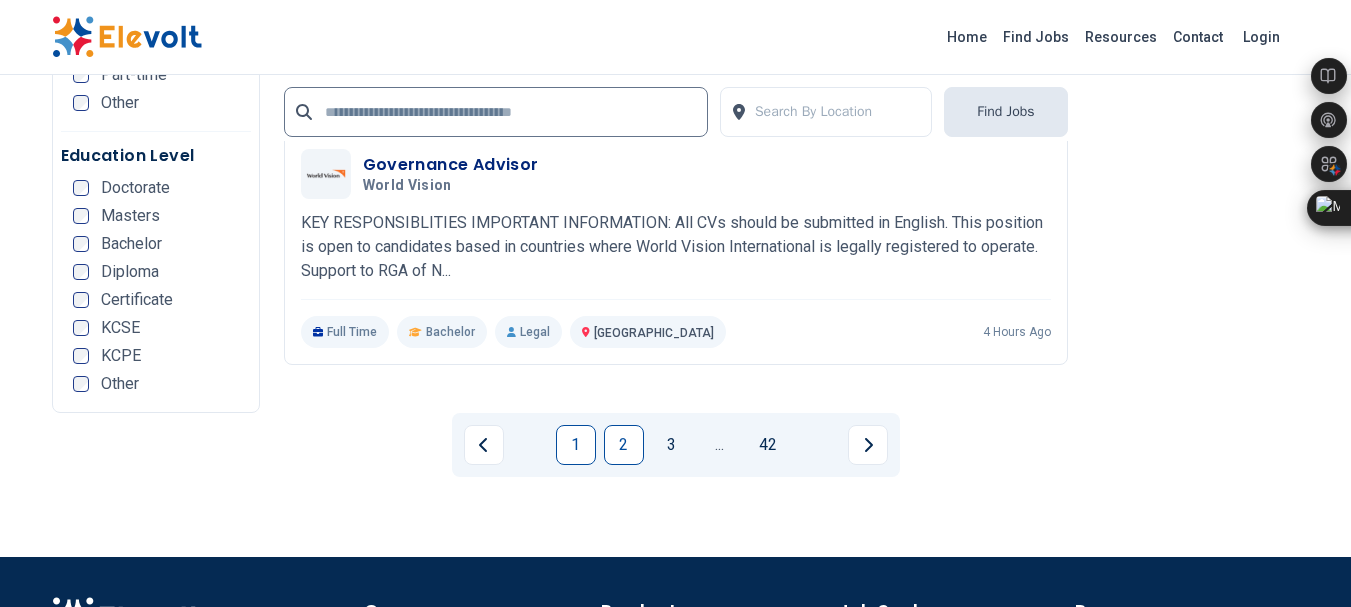 click on "2" at bounding box center [624, 445] 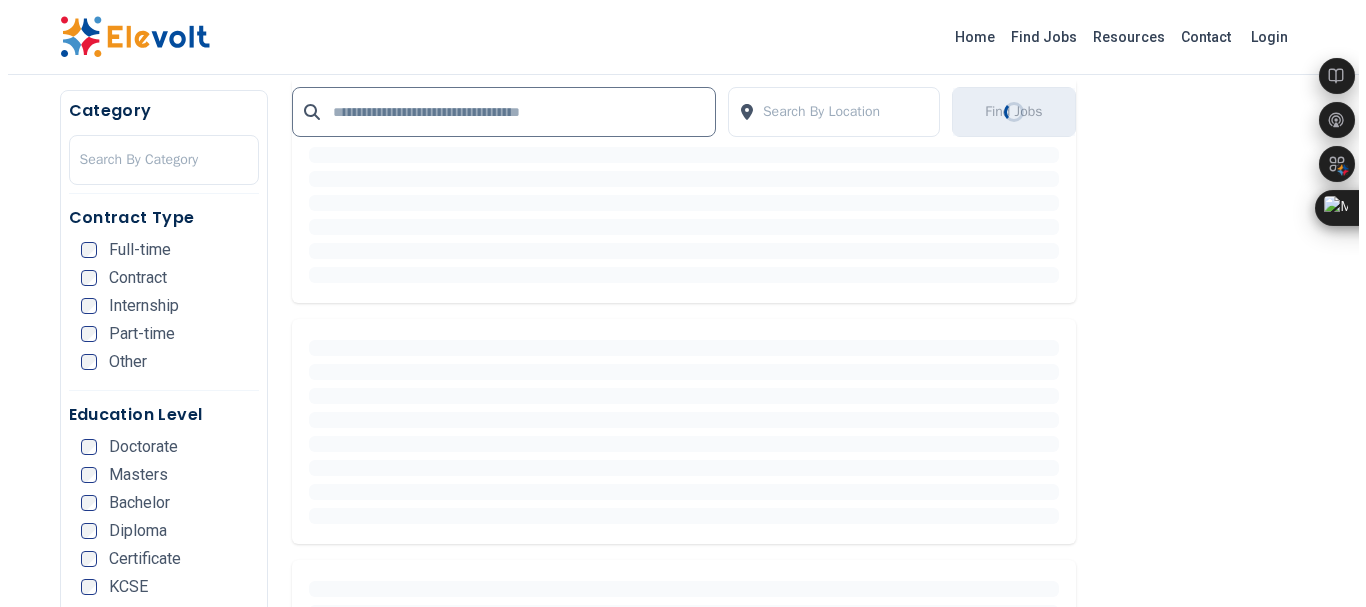 scroll, scrollTop: 0, scrollLeft: 0, axis: both 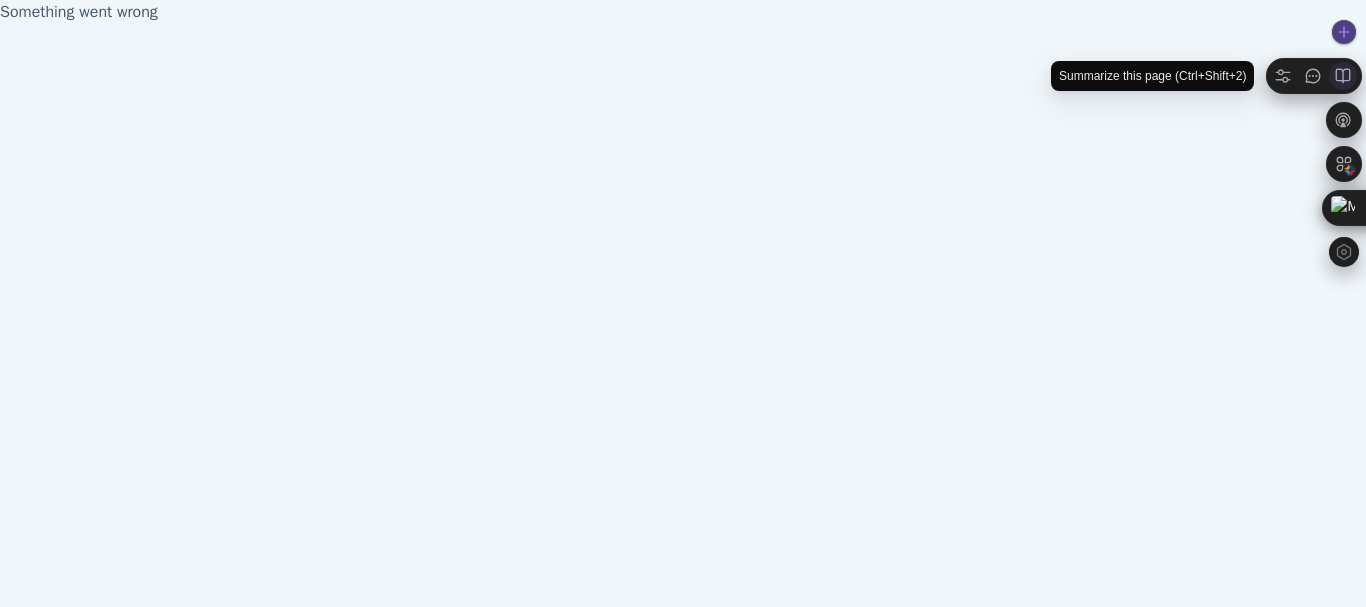 drag, startPoint x: 1359, startPoint y: 35, endPoint x: 1354, endPoint y: 70, distance: 35.35534 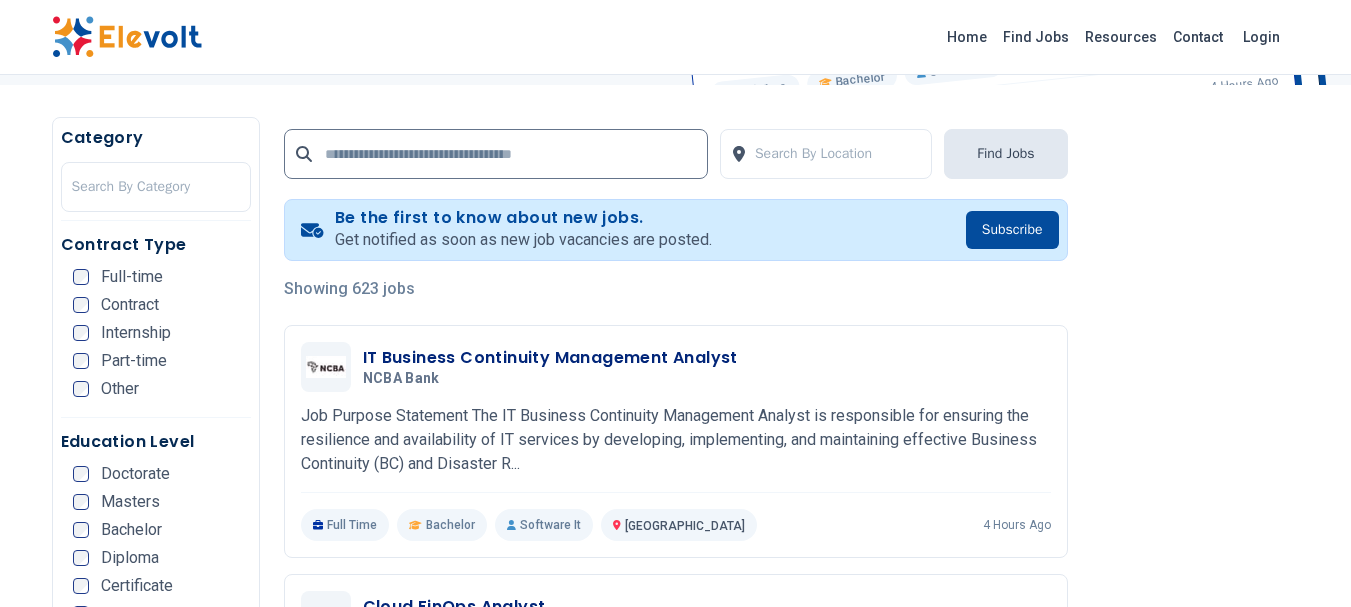 scroll, scrollTop: 0, scrollLeft: 0, axis: both 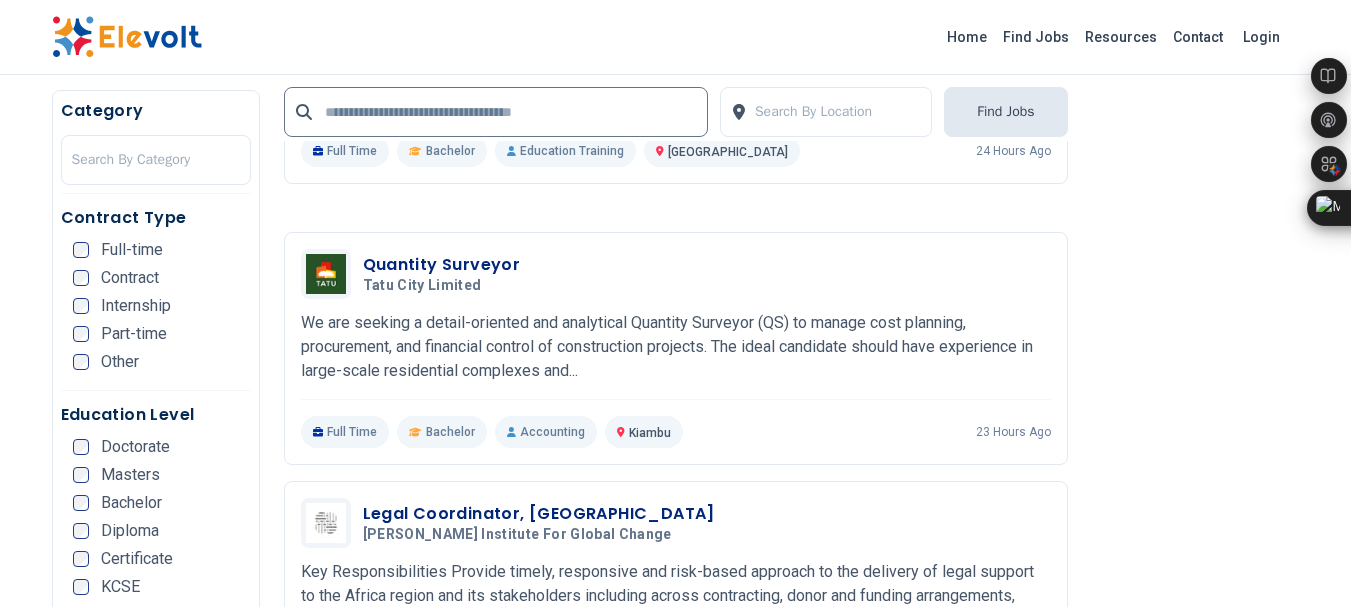 drag, startPoint x: 1327, startPoint y: 369, endPoint x: 1319, endPoint y: 400, distance: 32.01562 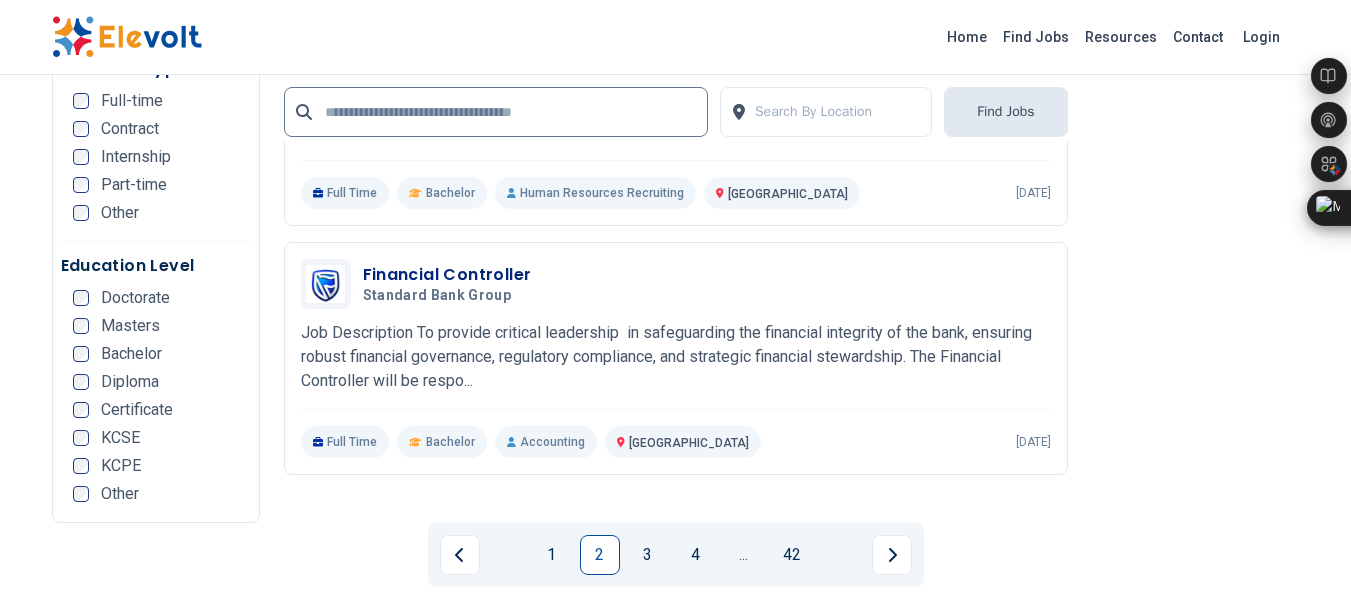 scroll, scrollTop: 4013, scrollLeft: 0, axis: vertical 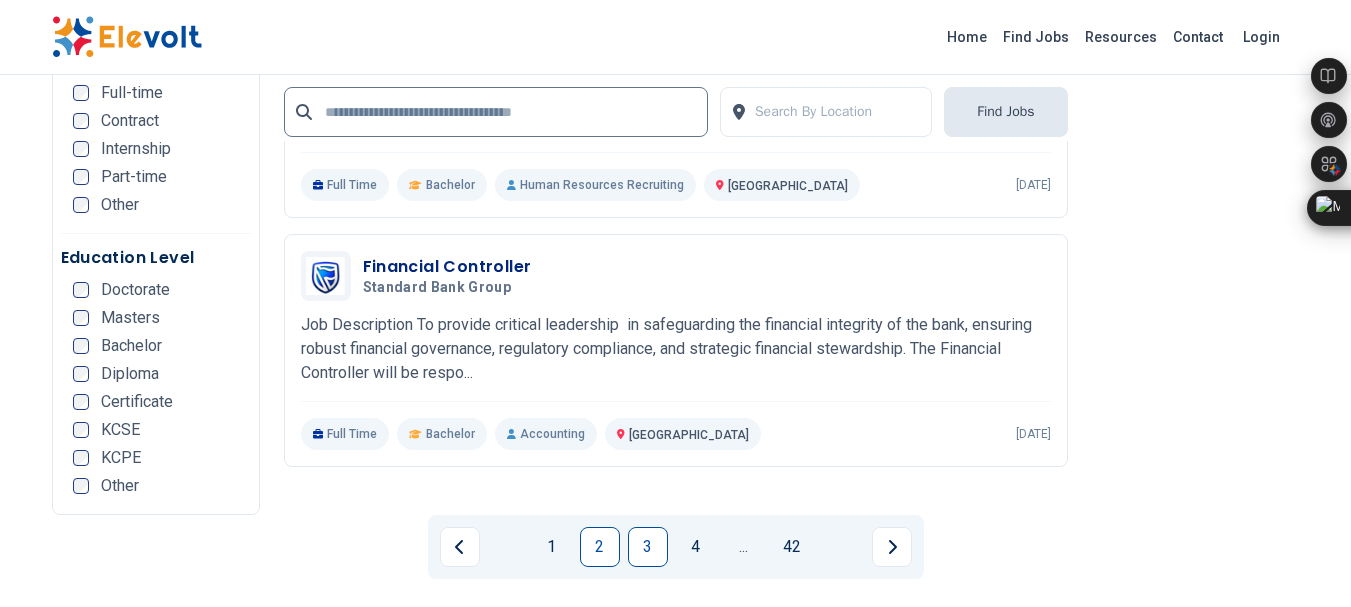 click on "3" at bounding box center [648, 547] 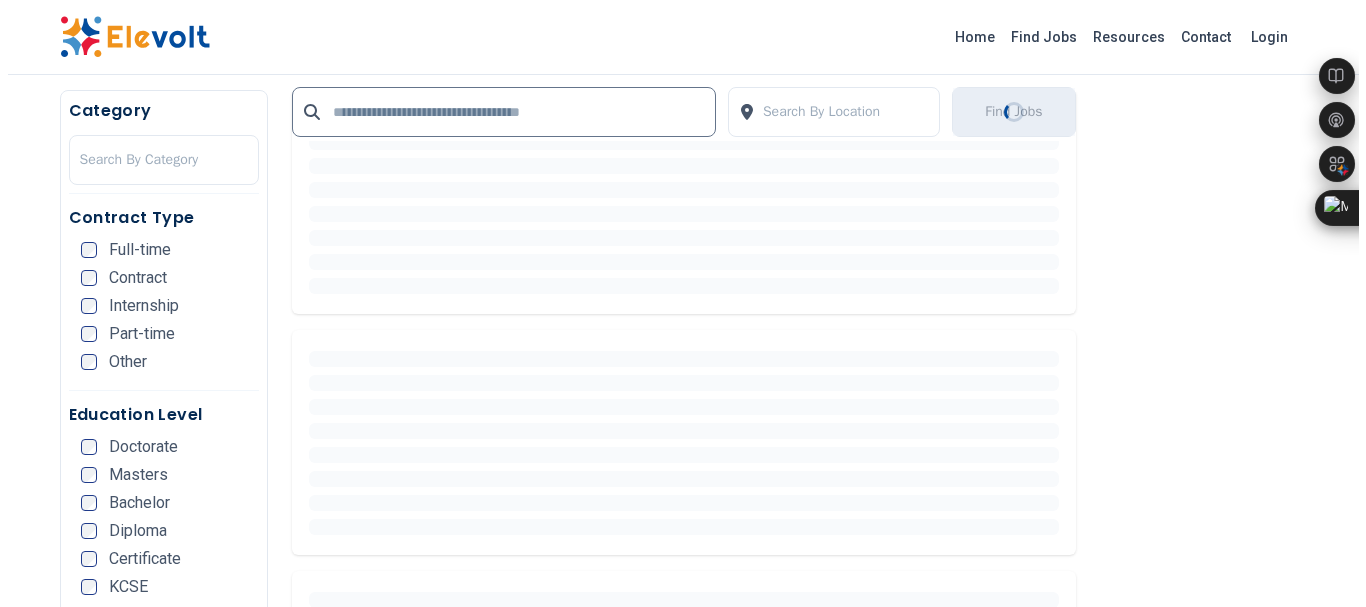 scroll, scrollTop: 0, scrollLeft: 0, axis: both 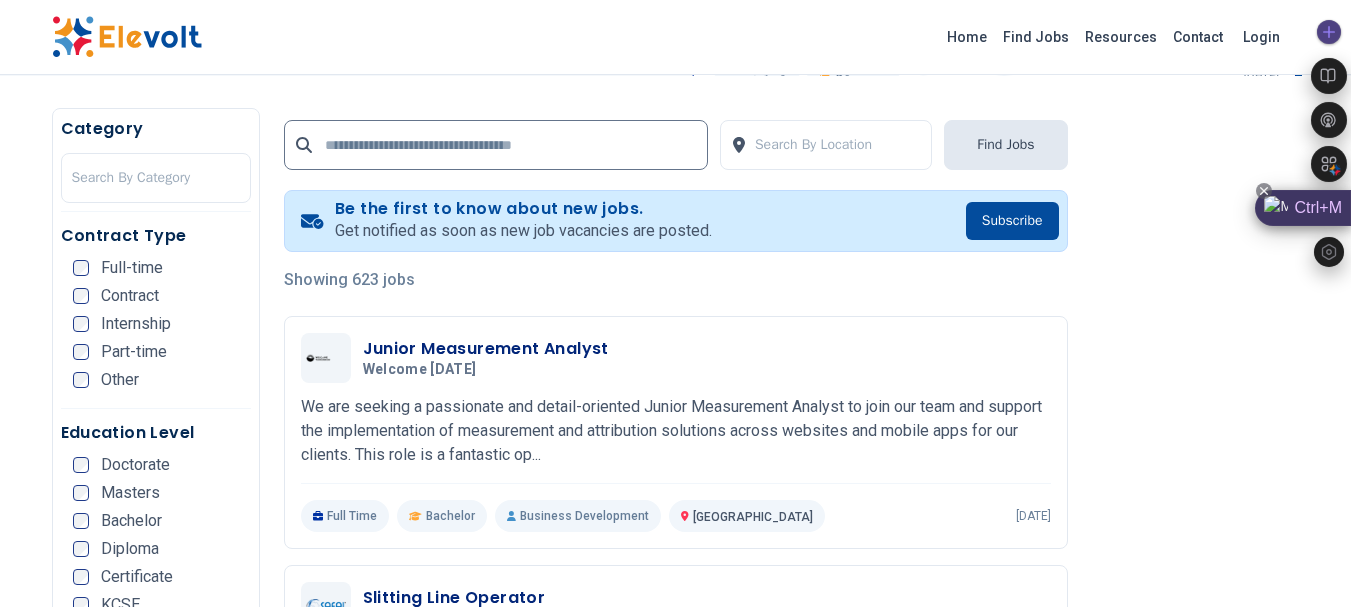 click on "Home Find Jobs Resources Contact Login 623 new jobs posted The Latest   Jobs in   [GEOGRAPHIC_DATA] Explore exciting roles with leading companies and take the next big step in your career.  Find your perfect match [DATE]! Associate Professor/Professor Public Health - Bioe... Associate Professor/Professor Public Health   Bioethics [GEOGRAPHIC_DATA] (AMIU) Main Purpose of the Job:
Reporting to the respective Head of Department, the primary purpose of this role is to provide academic leadership in the development, management, strategic direction, and quality assurance of postgraduate and un...   Full Time   Doctorate   Education   Training   [GEOGRAPHIC_DATA] [DATE] Category Search By Category Contract Type Full-time Contract Internship Part-time Other Education Level Doctorate Masters Bachelor Diploma Certificate KCSE KCPE Other Search By Location Find Jobs Be the first to know about new jobs. Get notified as soon as new job vacancies are posted. Subscribe Showing 623 jobs Junior Measurement Analyst [DATE] KE" at bounding box center [675, 2128] 